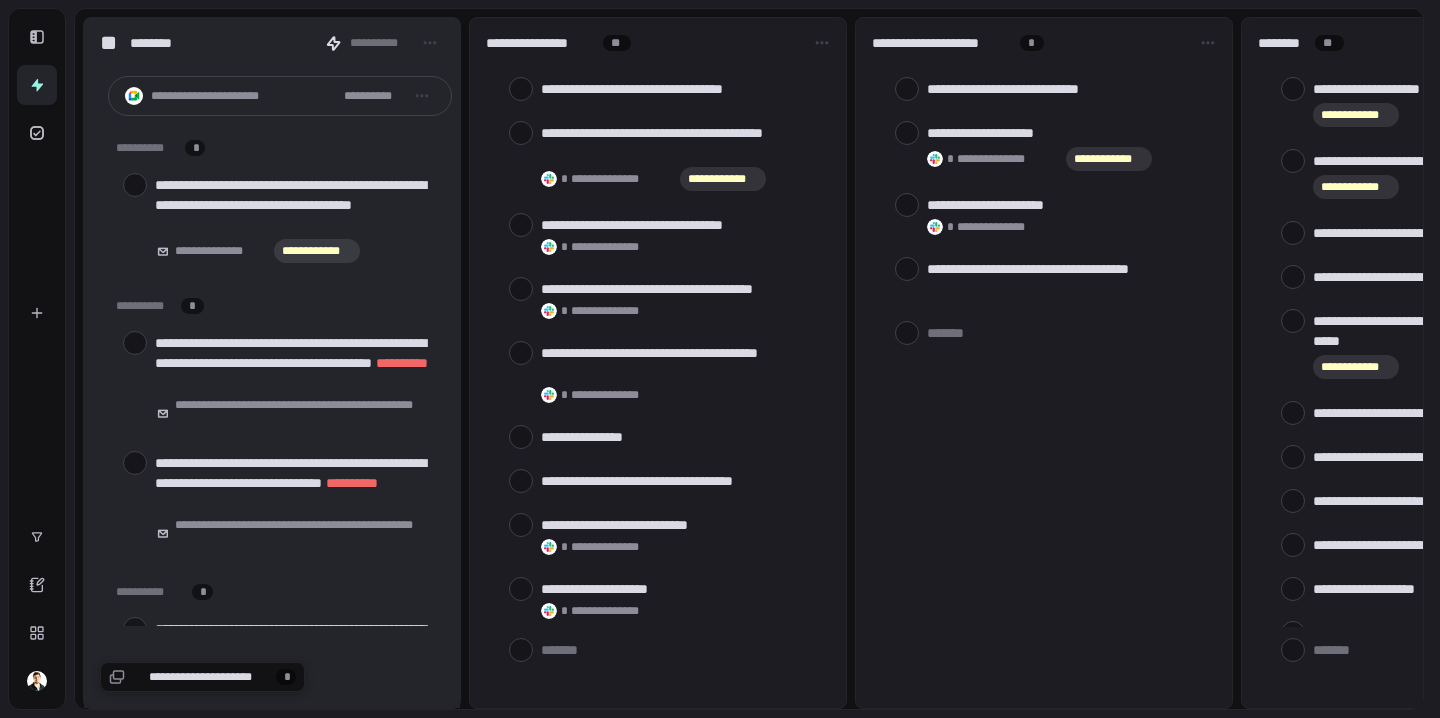 scroll, scrollTop: 0, scrollLeft: 0, axis: both 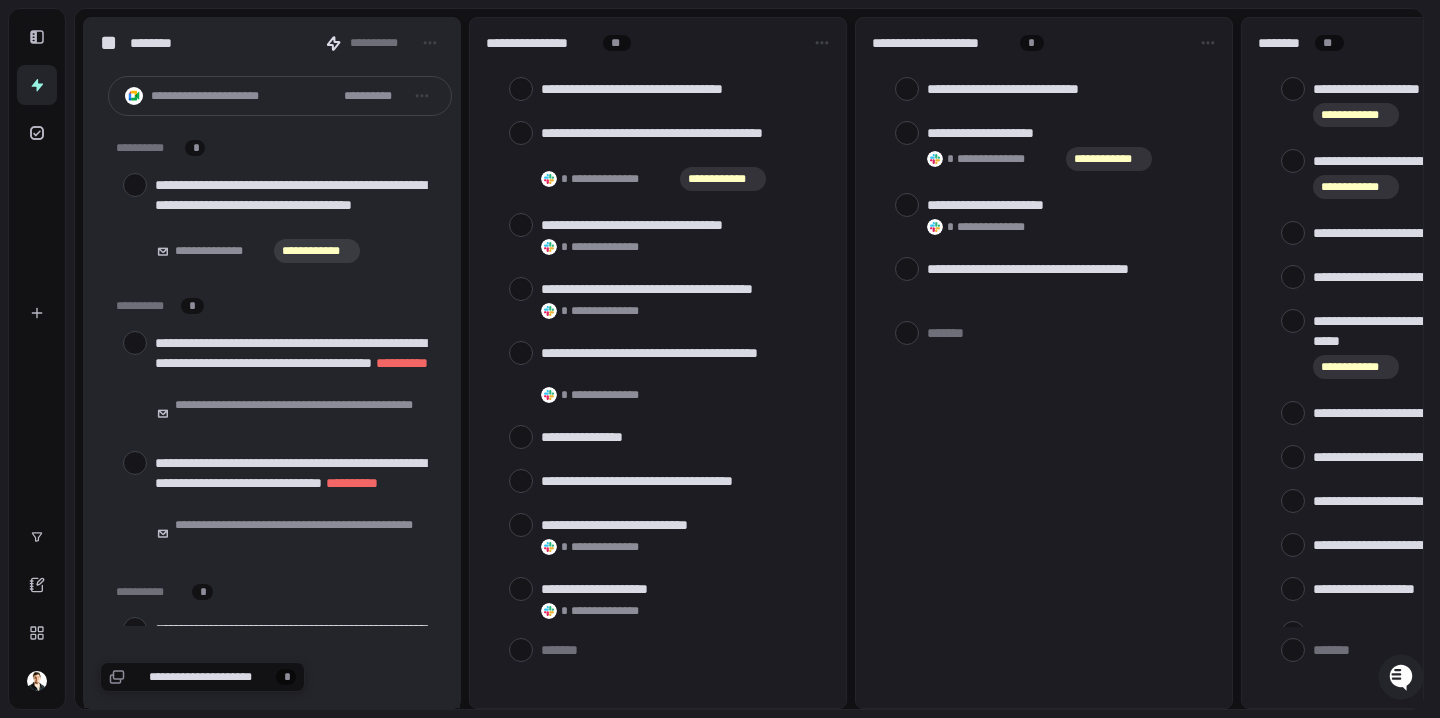 type on "*" 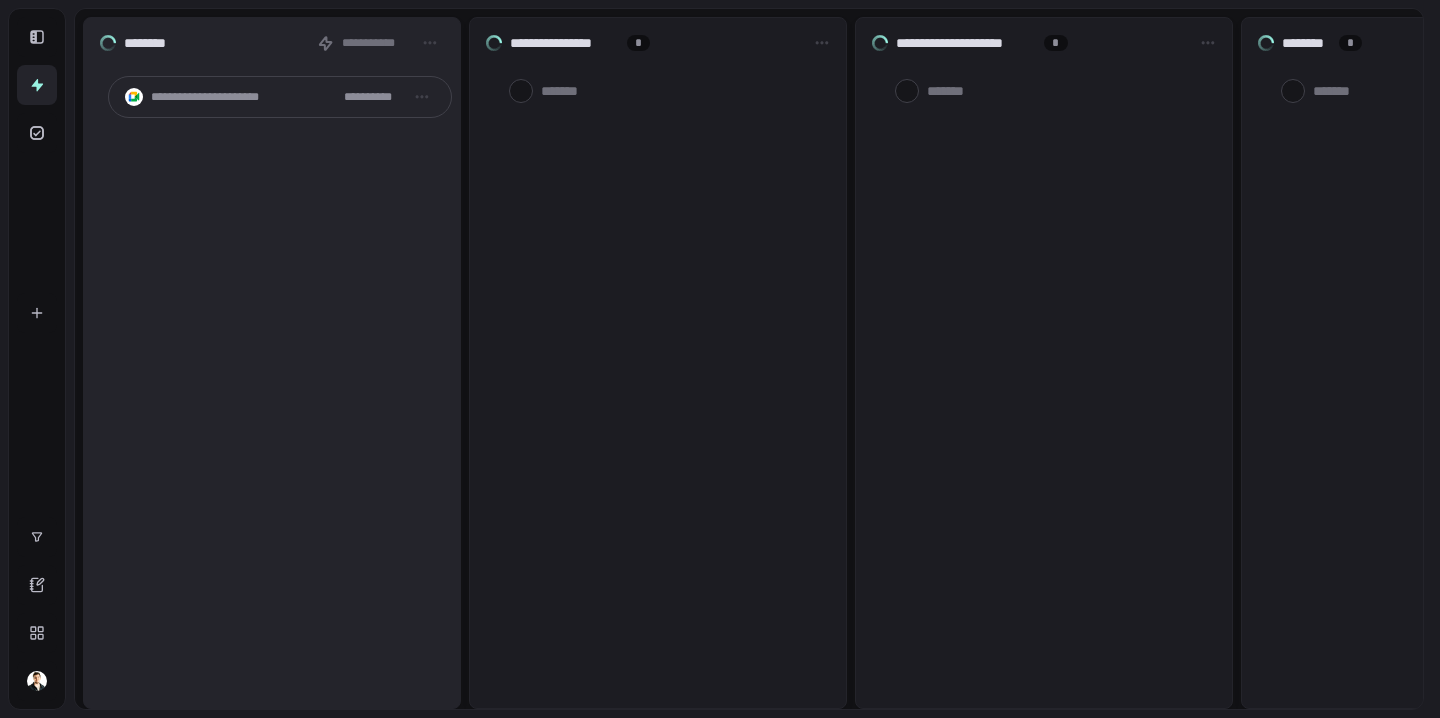 scroll, scrollTop: 0, scrollLeft: 0, axis: both 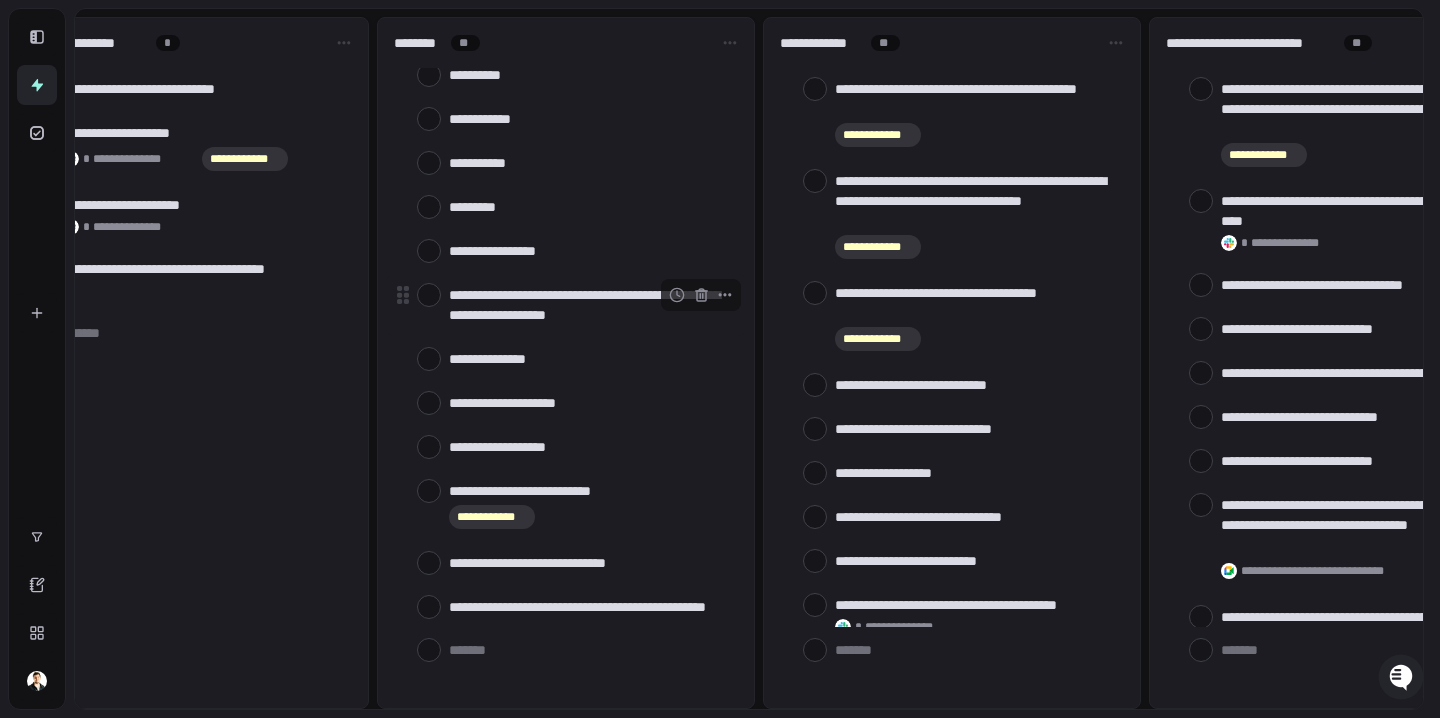 click at bounding box center [429, 295] 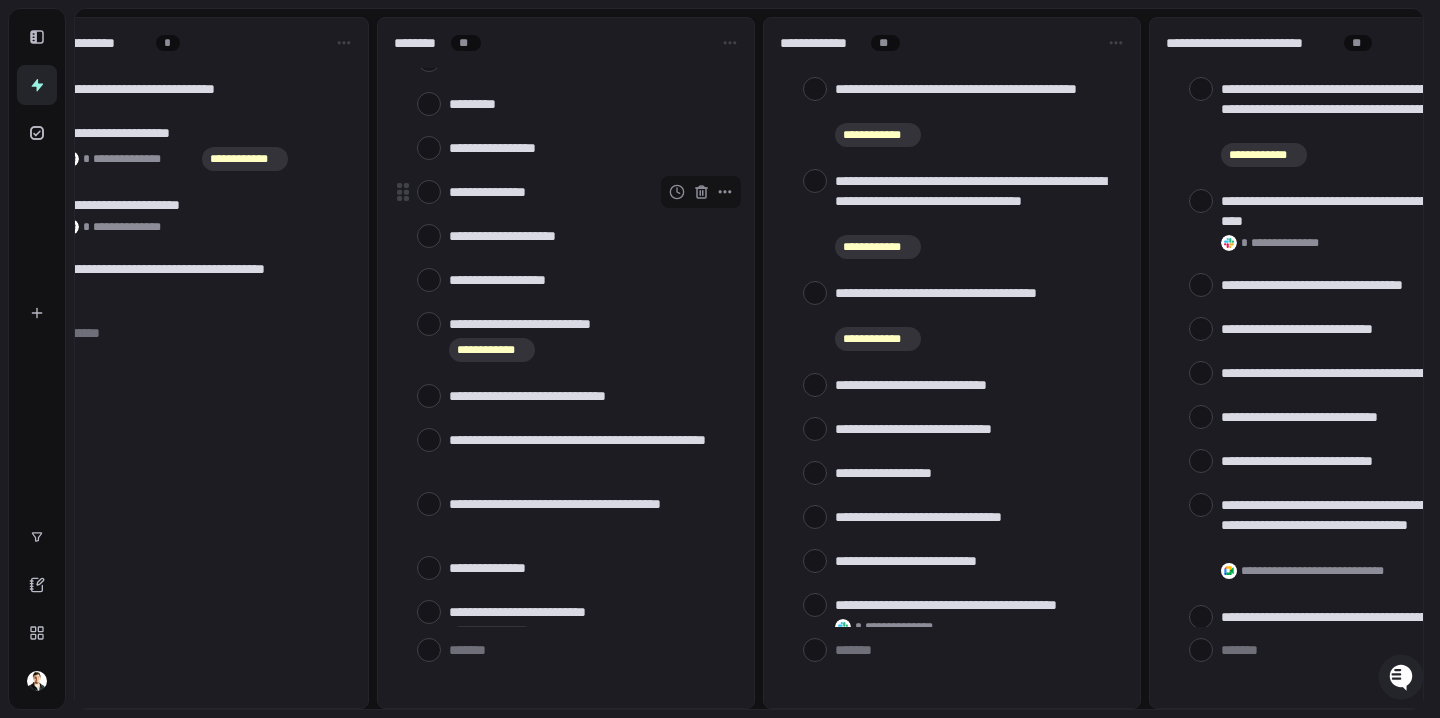 scroll, scrollTop: 1782, scrollLeft: 0, axis: vertical 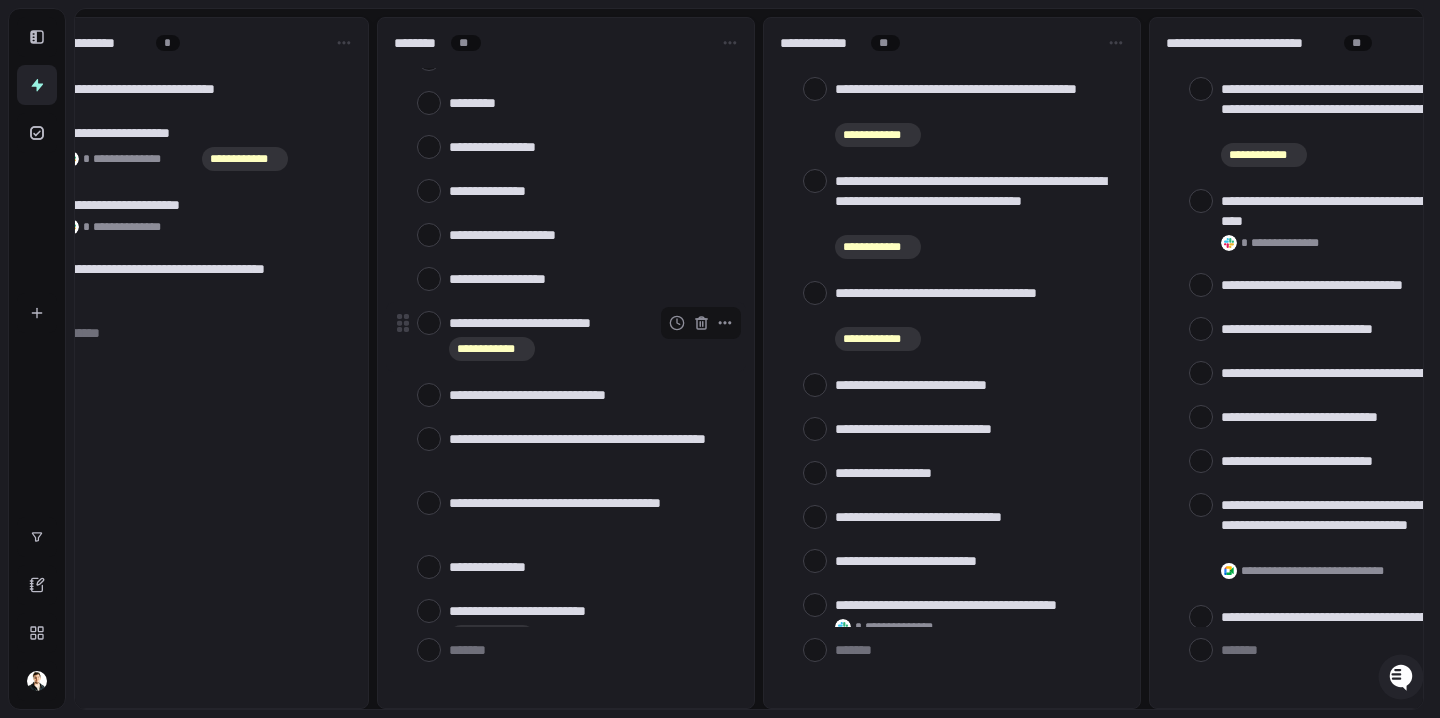 click at bounding box center [429, 323] 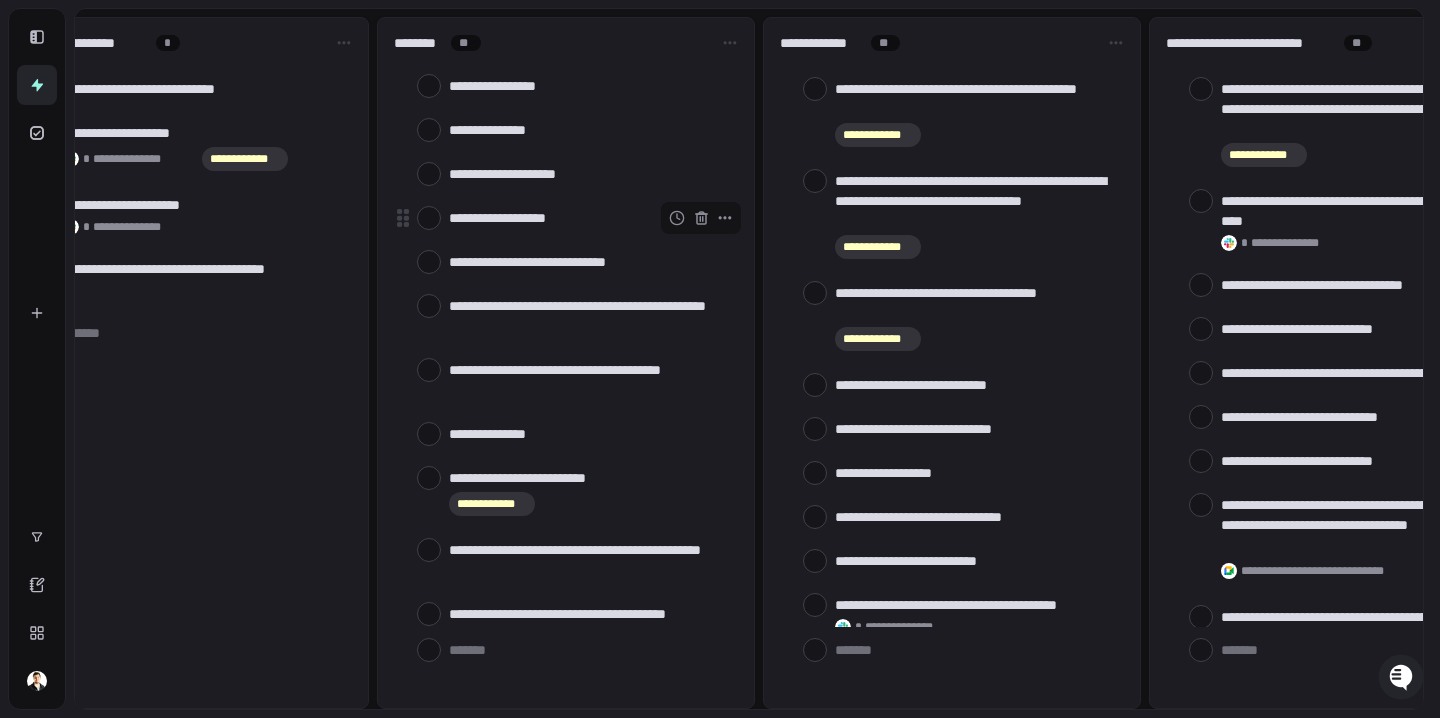 scroll, scrollTop: 1844, scrollLeft: 0, axis: vertical 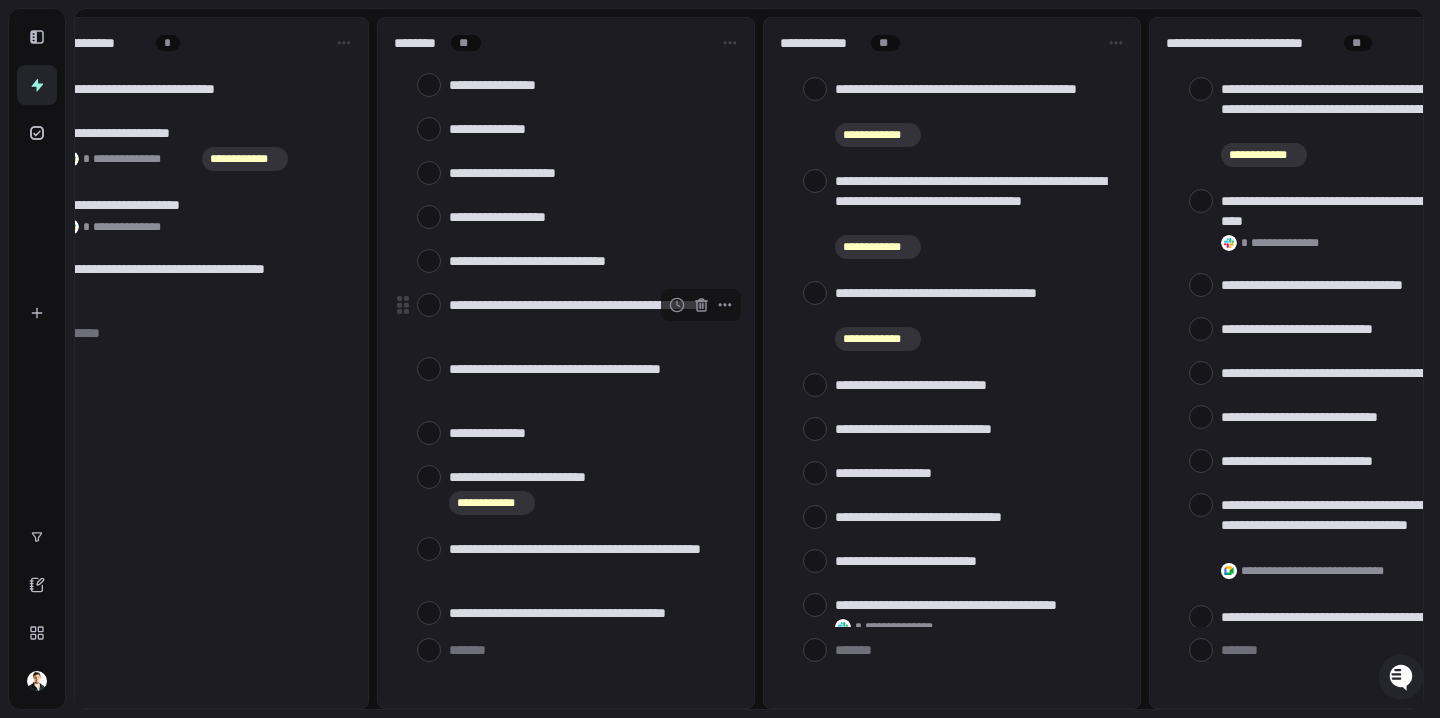 click at bounding box center [429, 305] 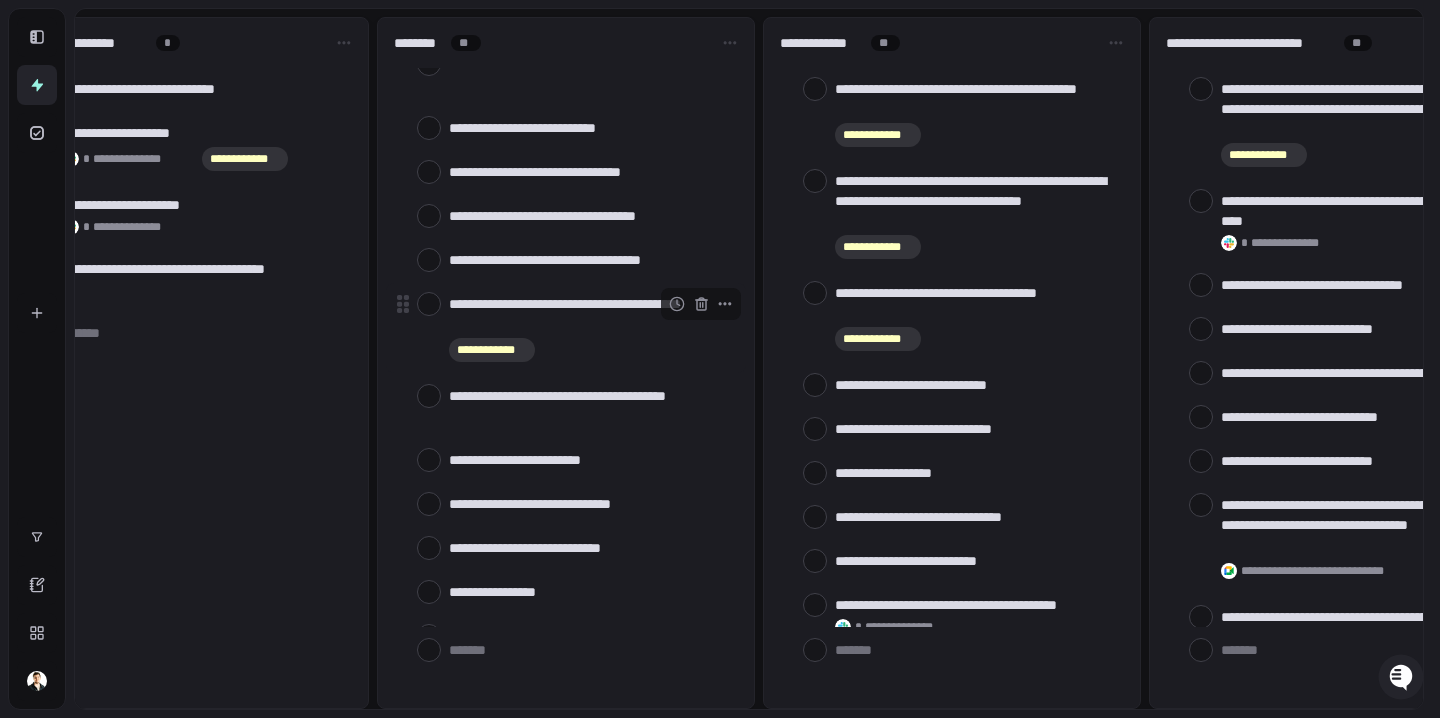 scroll, scrollTop: 2832, scrollLeft: 0, axis: vertical 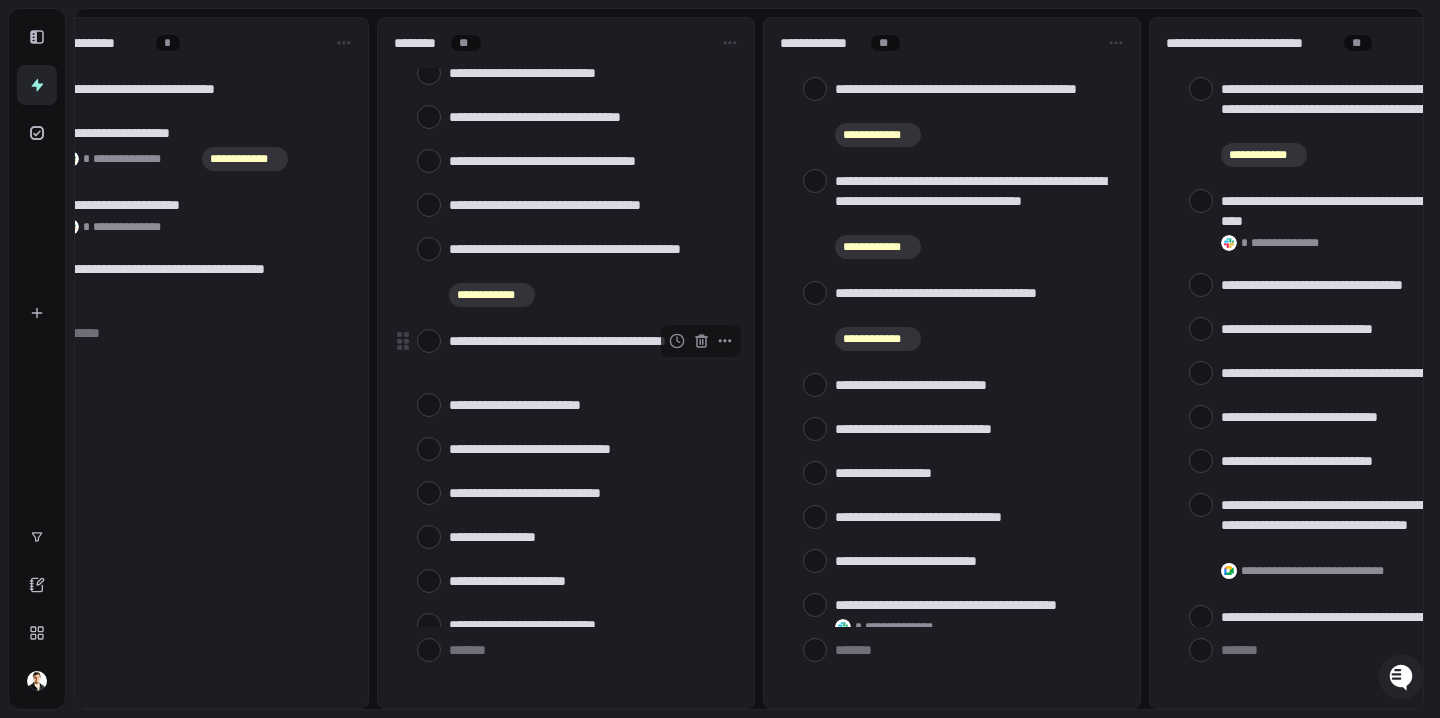 click at bounding box center (429, 341) 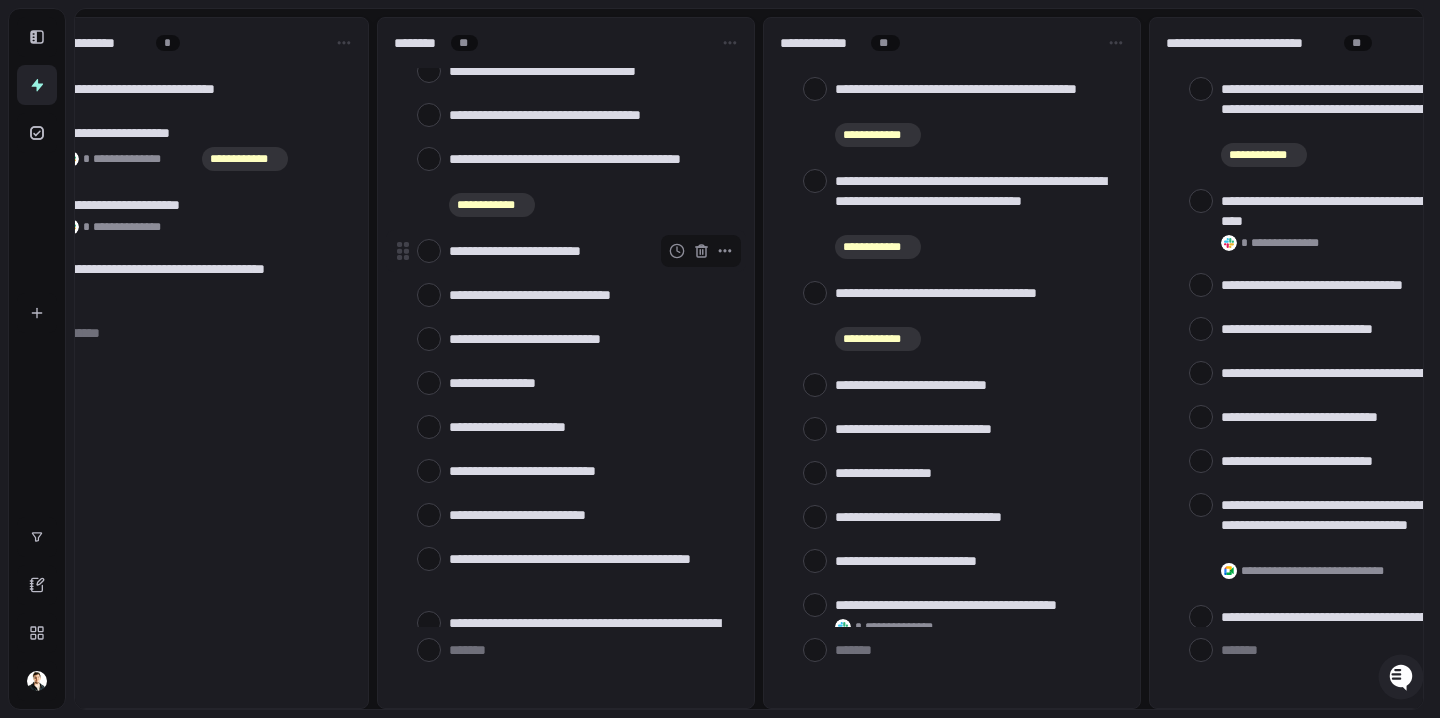 scroll, scrollTop: 2938, scrollLeft: 0, axis: vertical 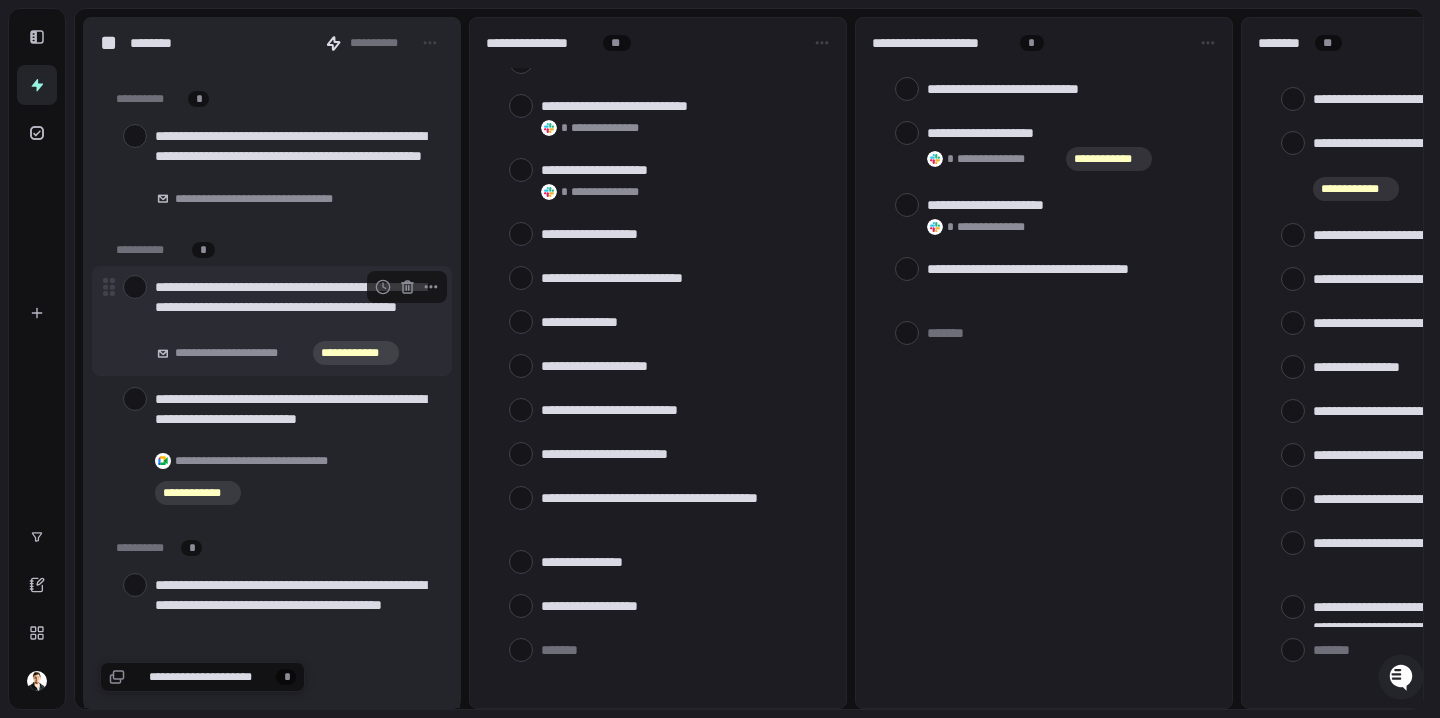 click at bounding box center [135, 287] 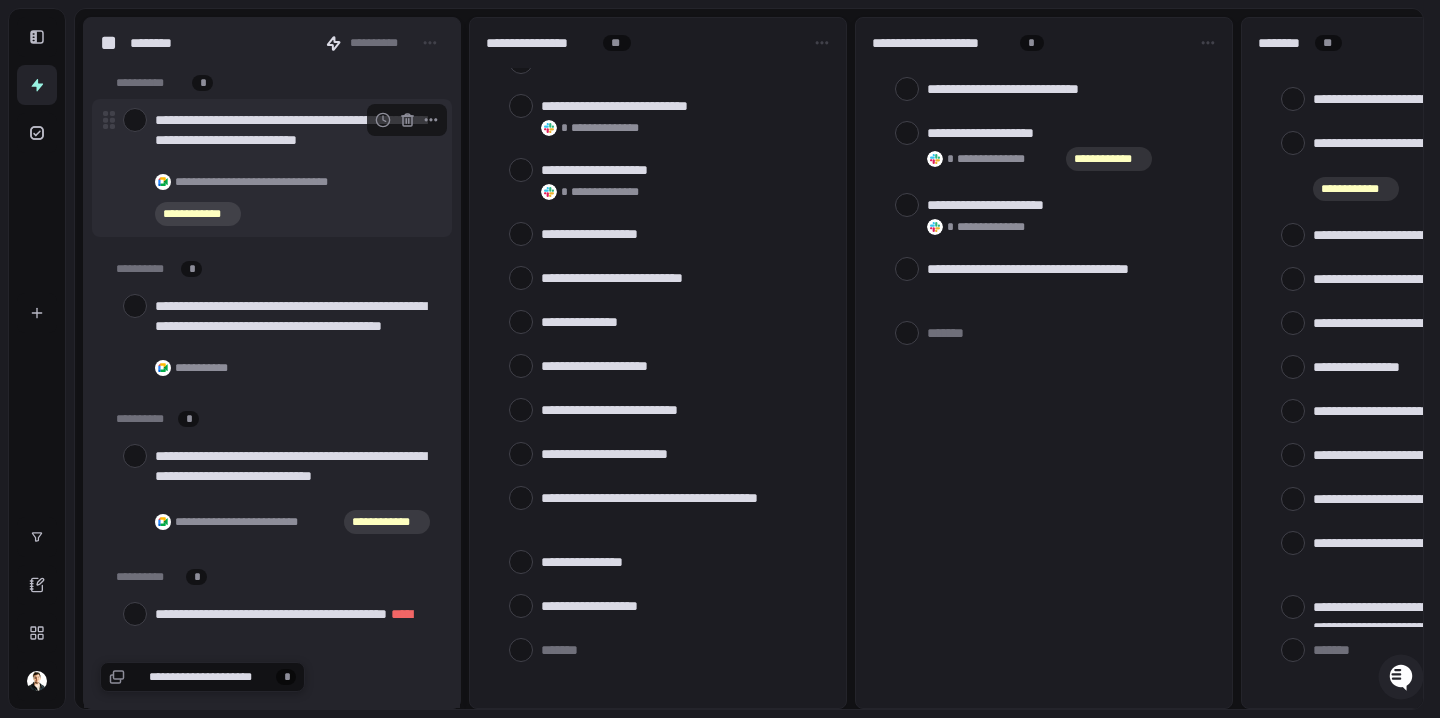 scroll, scrollTop: 1352, scrollLeft: 0, axis: vertical 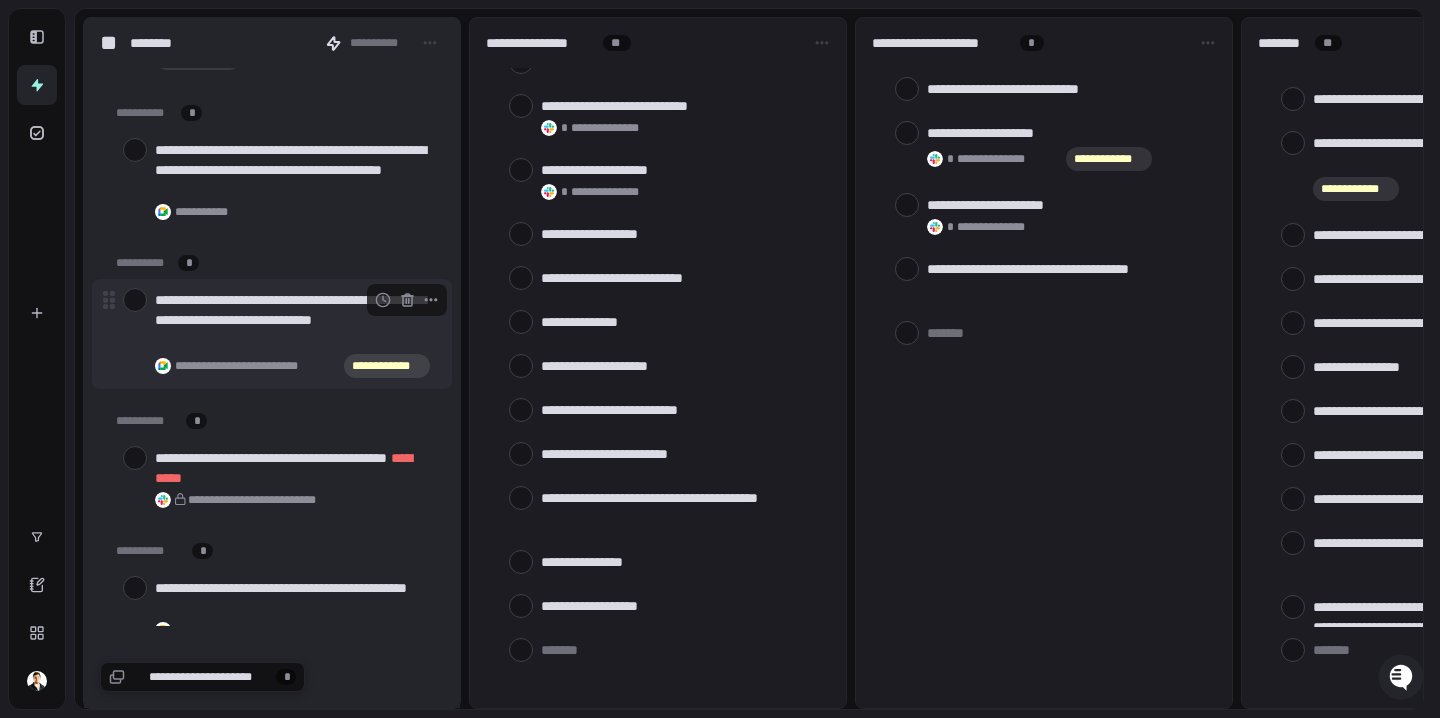 click at bounding box center (135, 300) 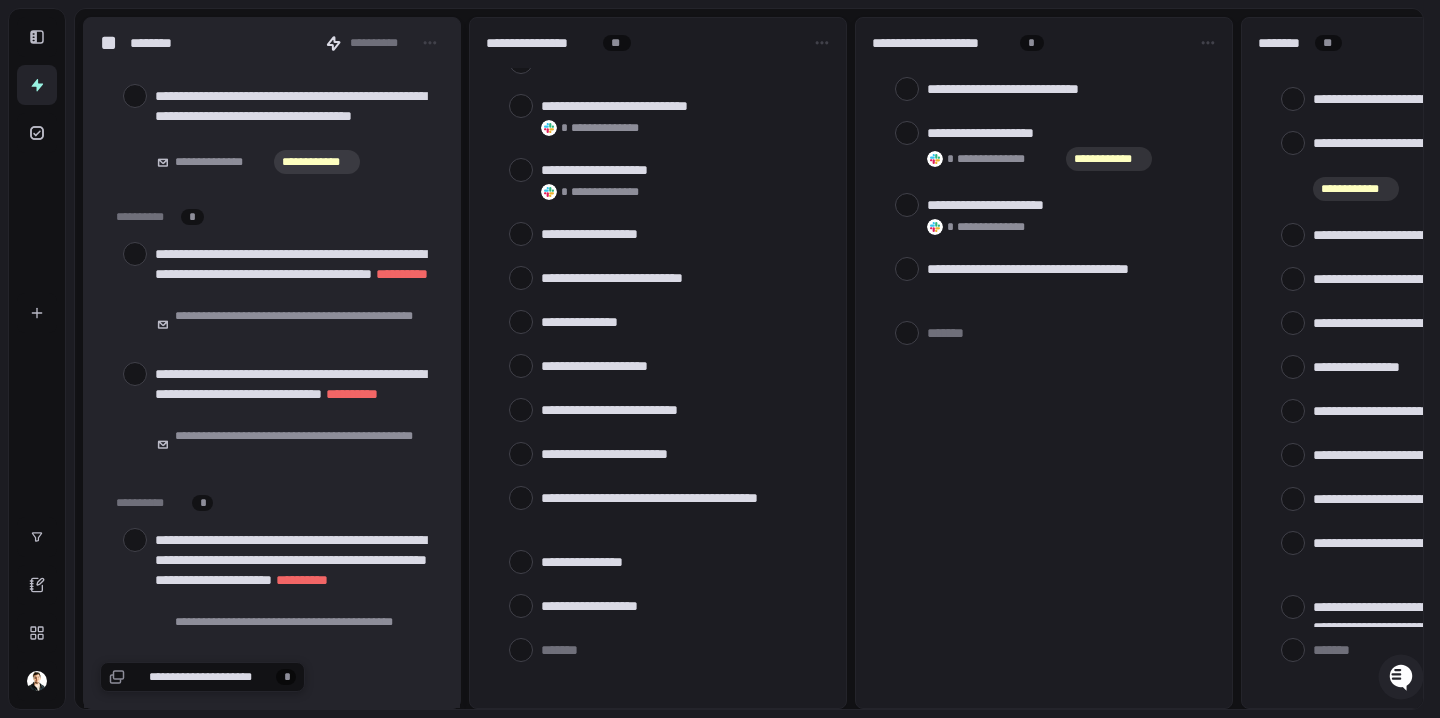 scroll, scrollTop: 0, scrollLeft: 0, axis: both 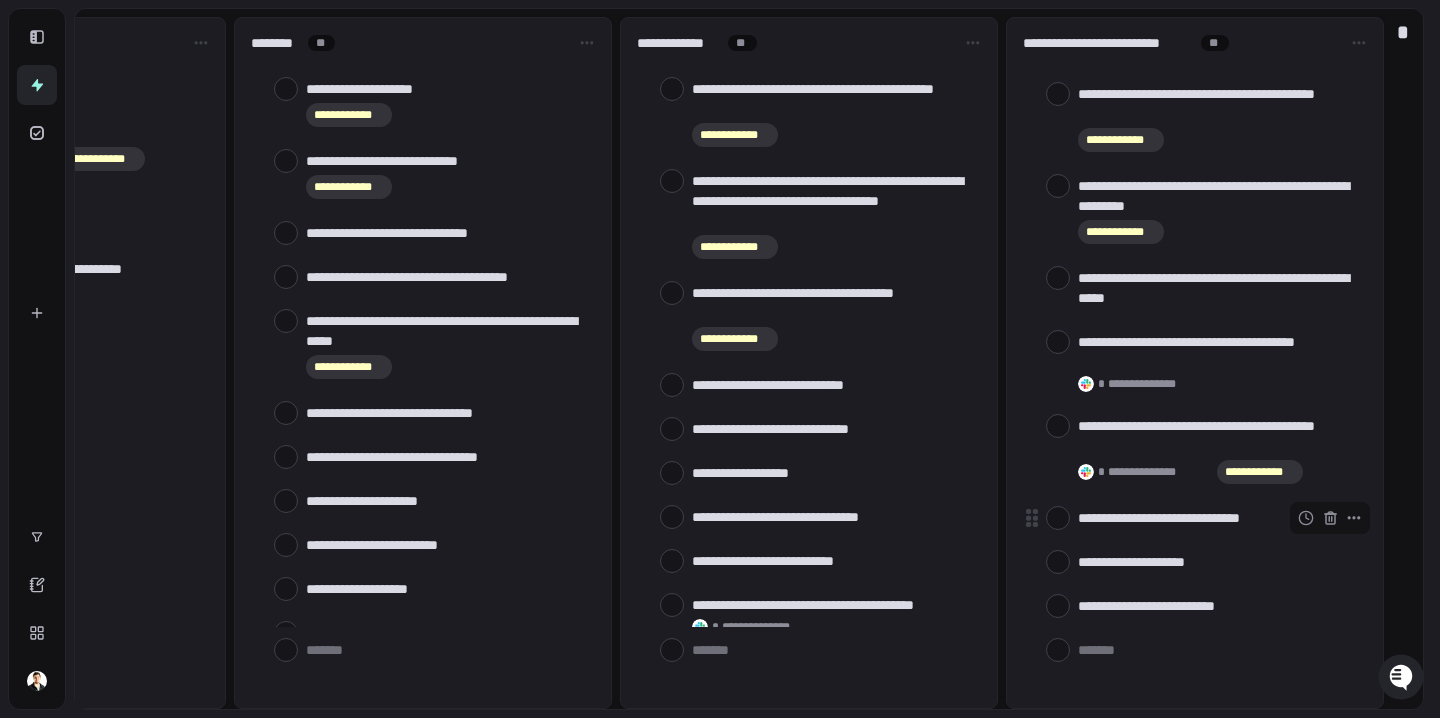 click at bounding box center [1058, 518] 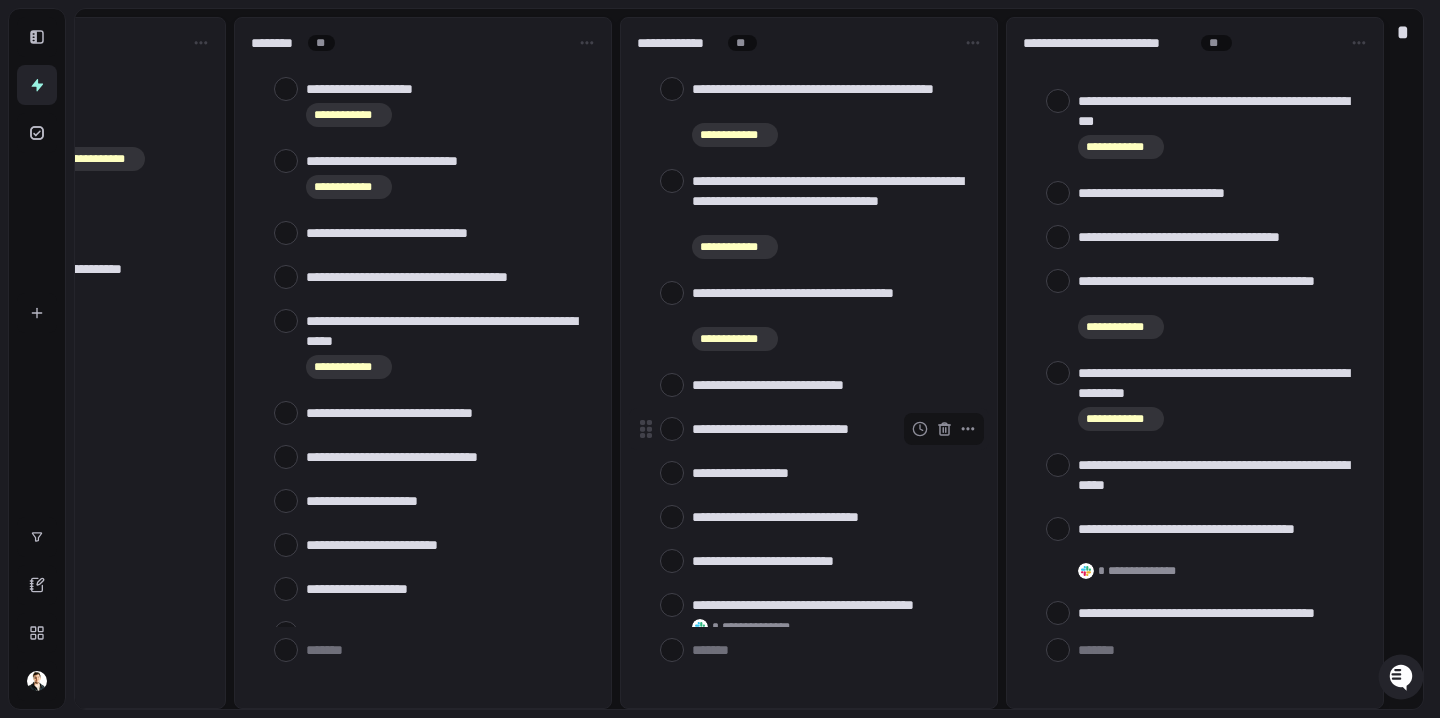 scroll, scrollTop: 781, scrollLeft: 0, axis: vertical 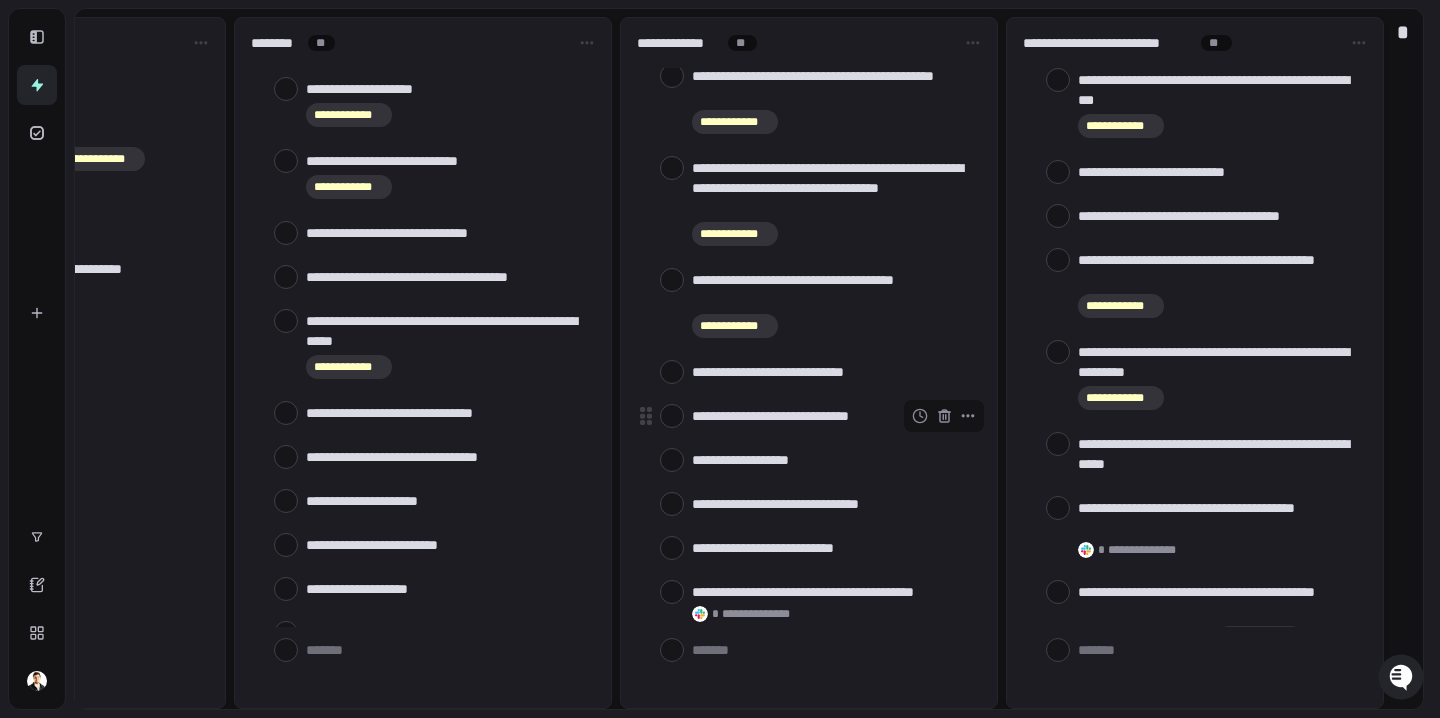 click at bounding box center [672, 416] 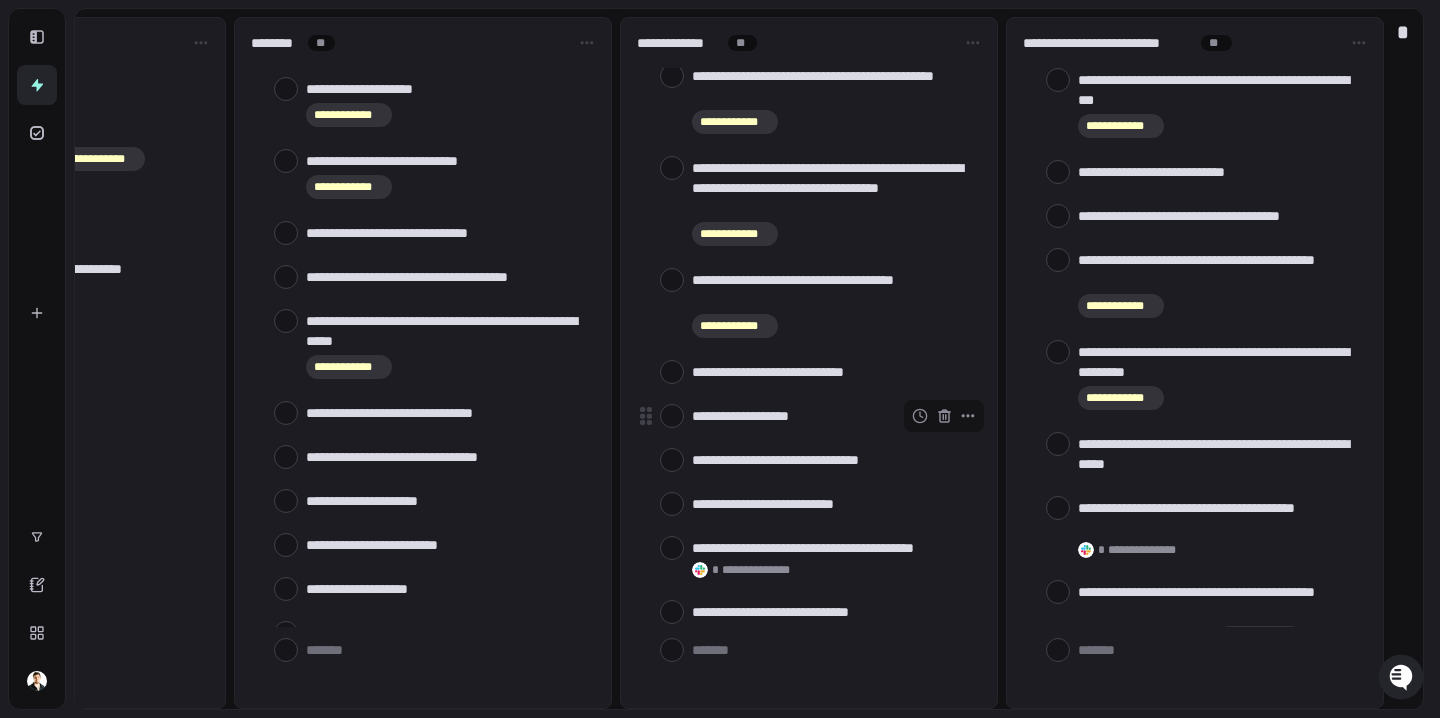 scroll, scrollTop: 215, scrollLeft: 0, axis: vertical 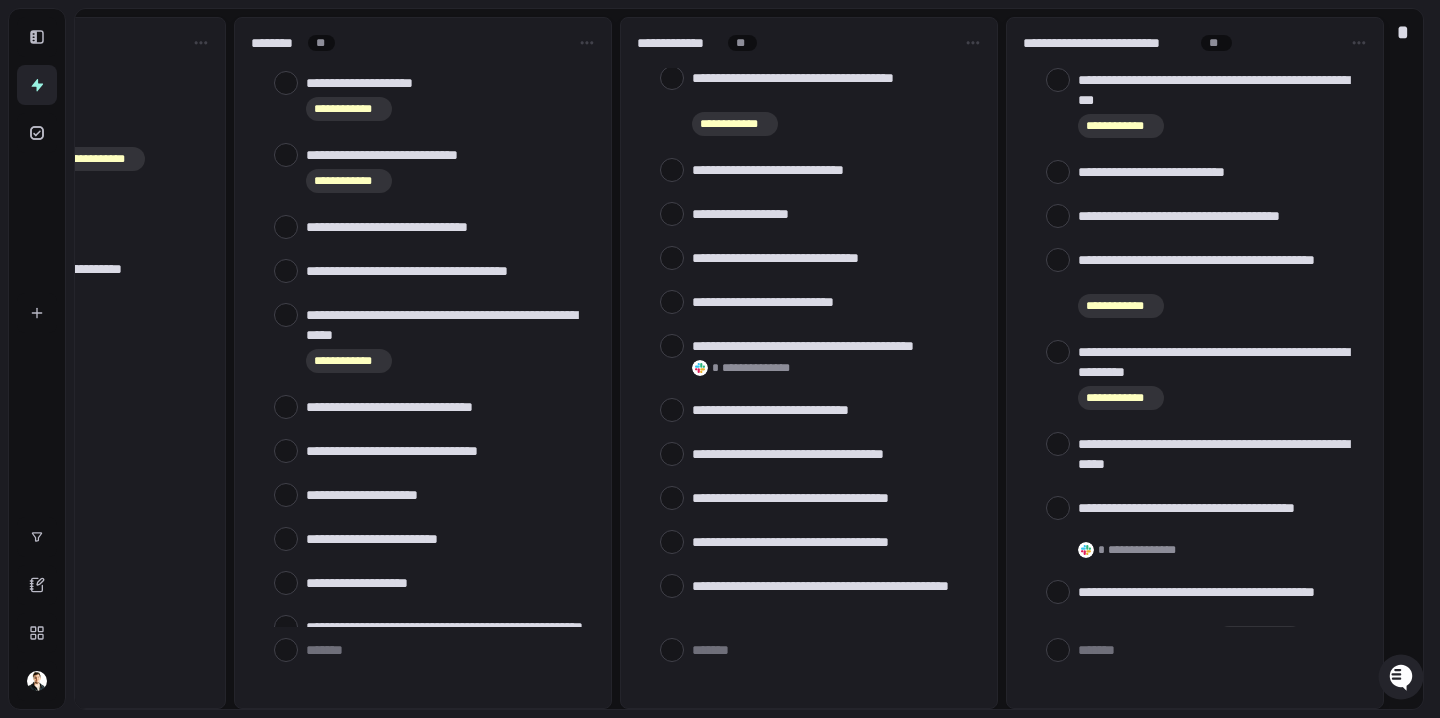 type on "*" 